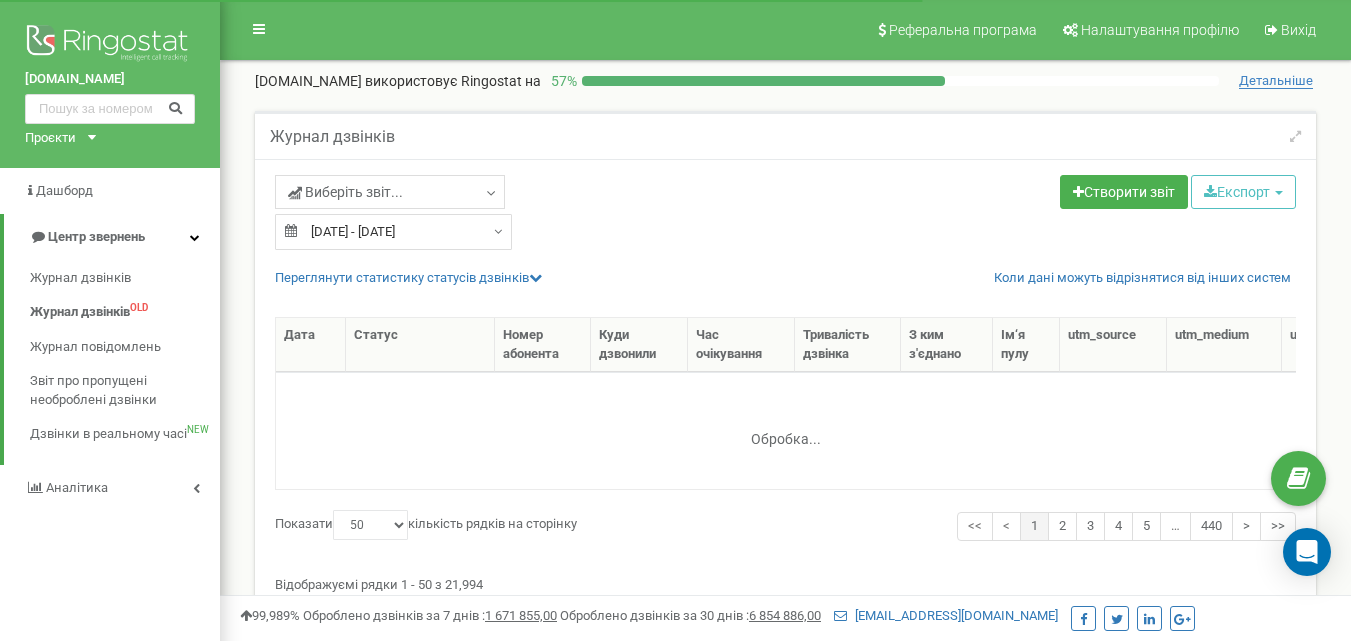 select on "50" 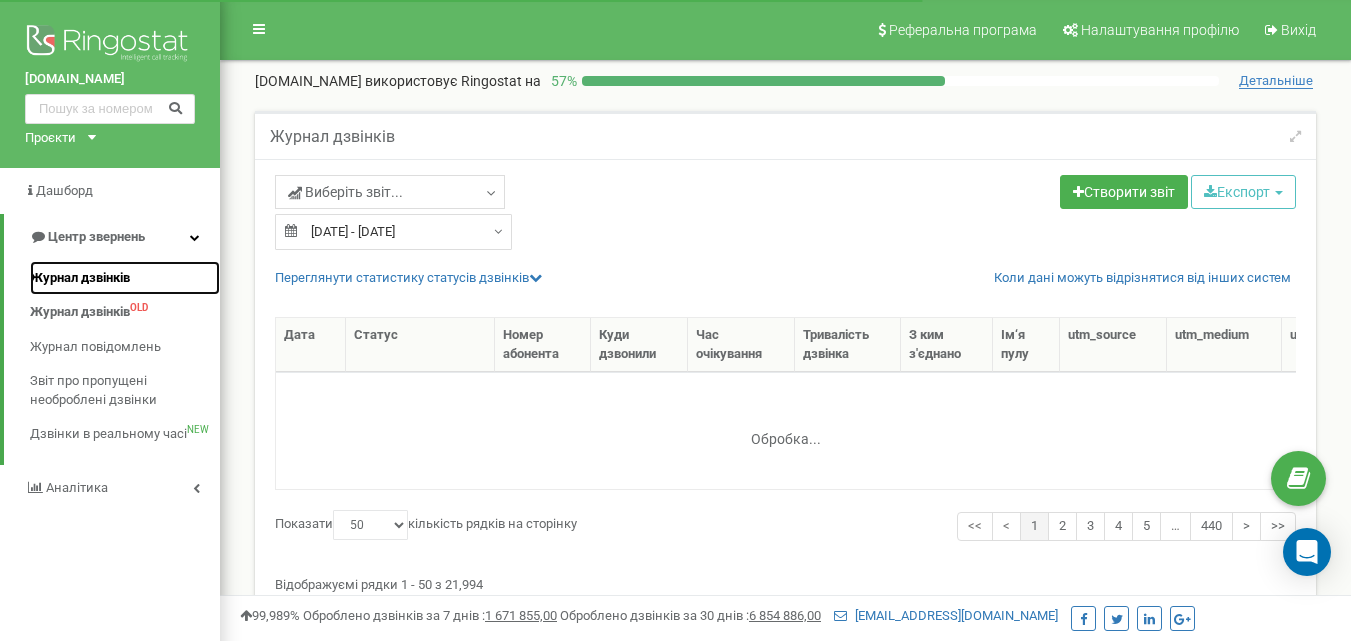 scroll, scrollTop: 0, scrollLeft: 0, axis: both 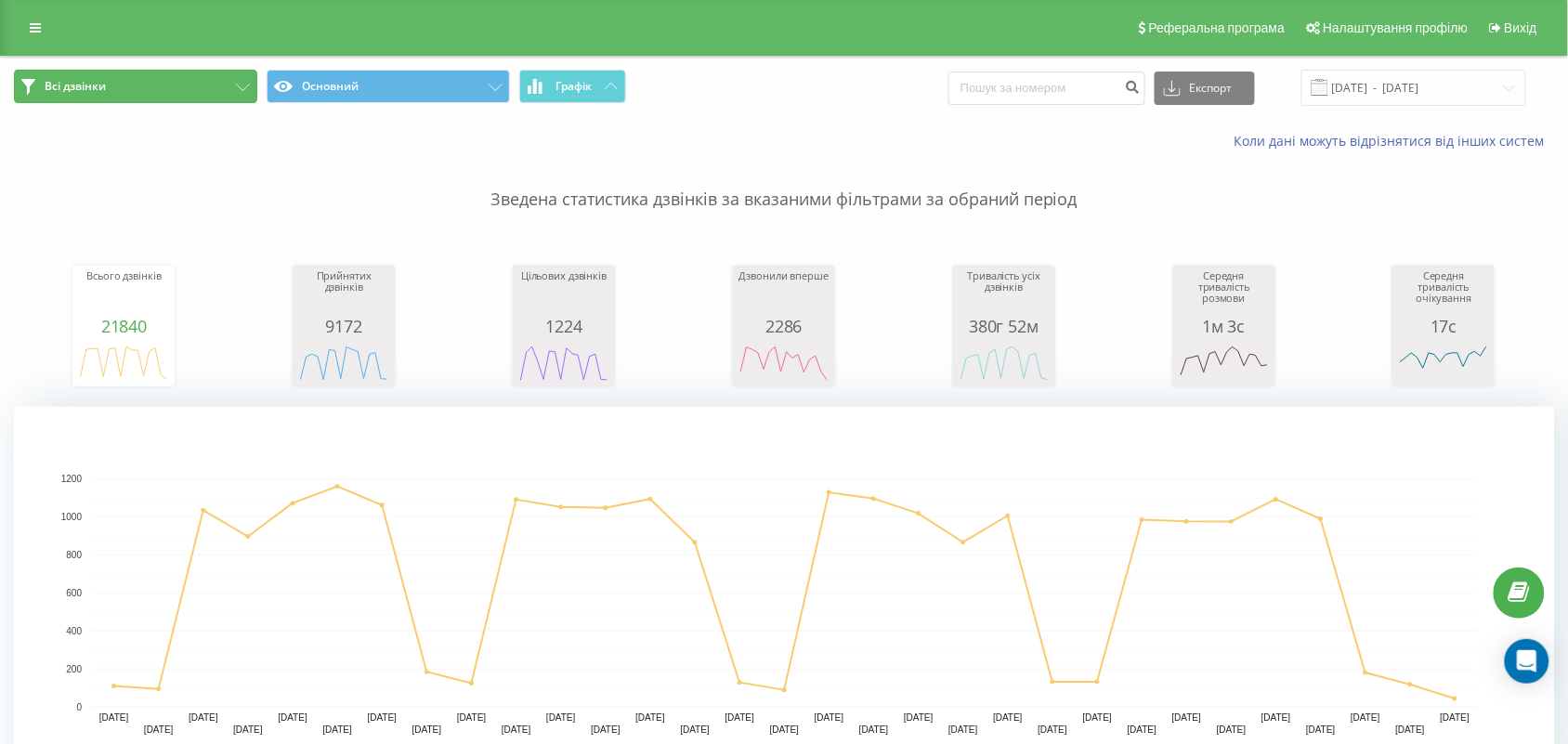 click on "Всі дзвінки" at bounding box center [136, 86] 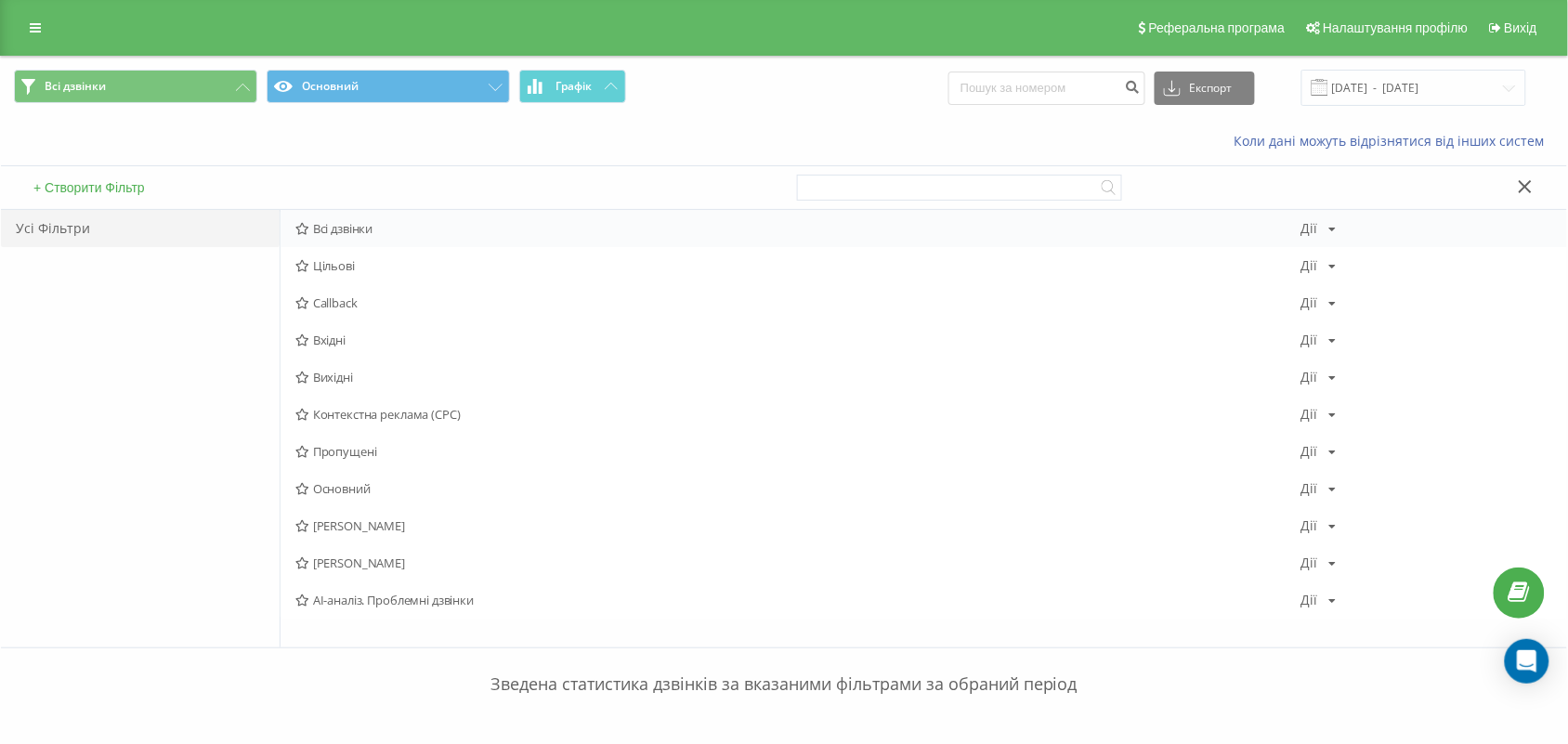 click on "Всі дзвінки" at bounding box center [798, 228] 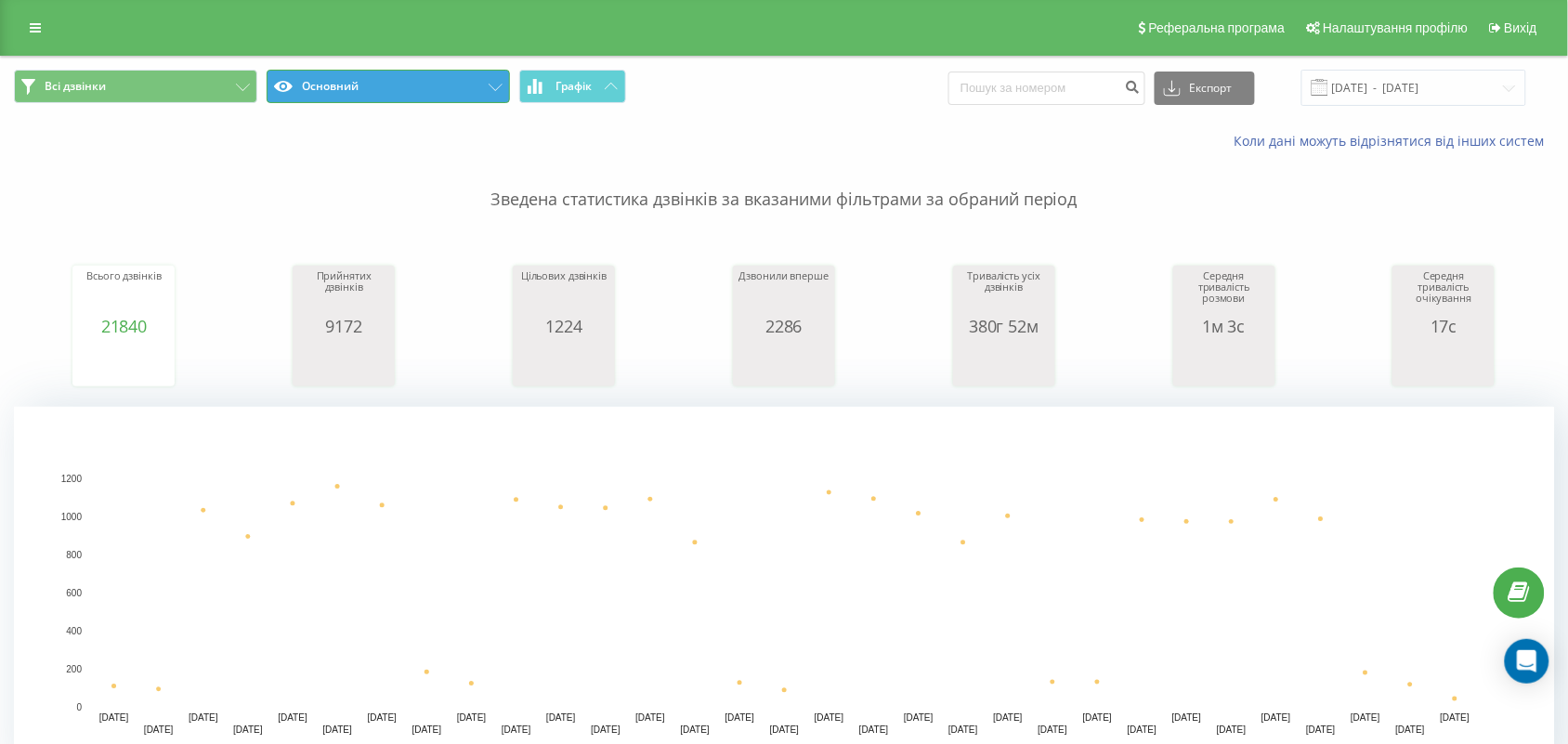 drag, startPoint x: 435, startPoint y: 88, endPoint x: 425, endPoint y: 113, distance: 26.92582 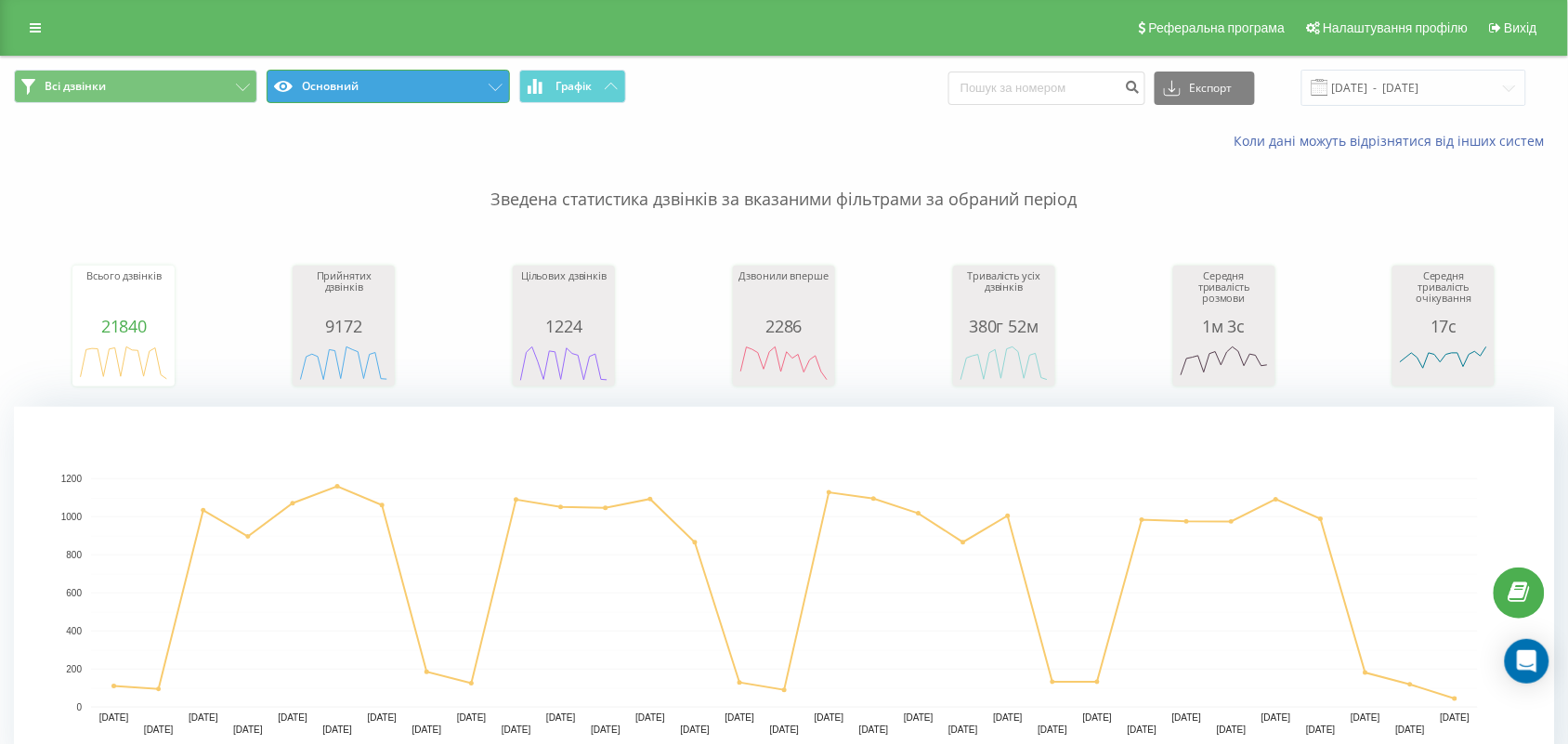 click on "Основний" at bounding box center [388, 86] 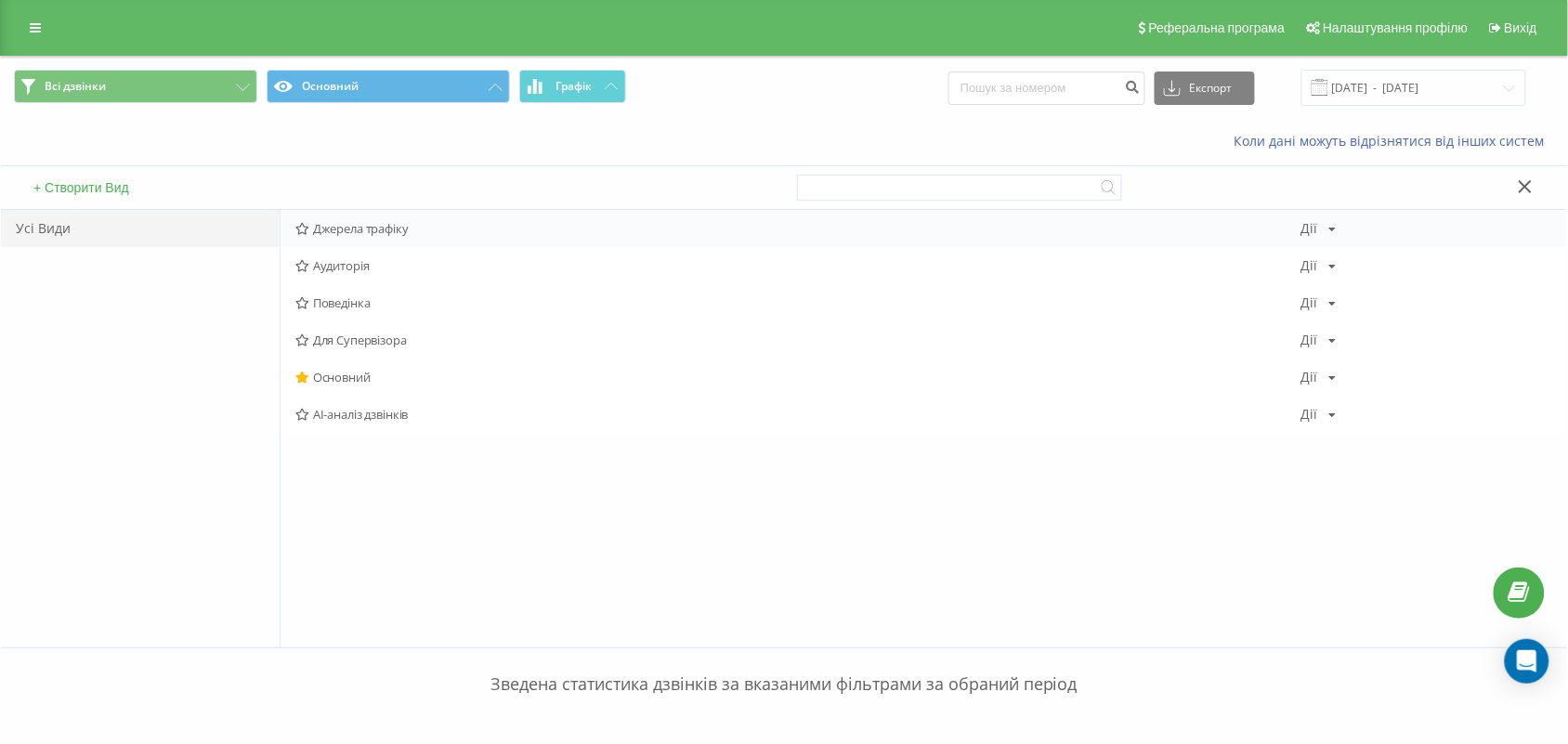 click on "Джерела трафіку Дії Редагувати Копіювати Видалити За замовчуванням Поділитися" at bounding box center (923, 228) 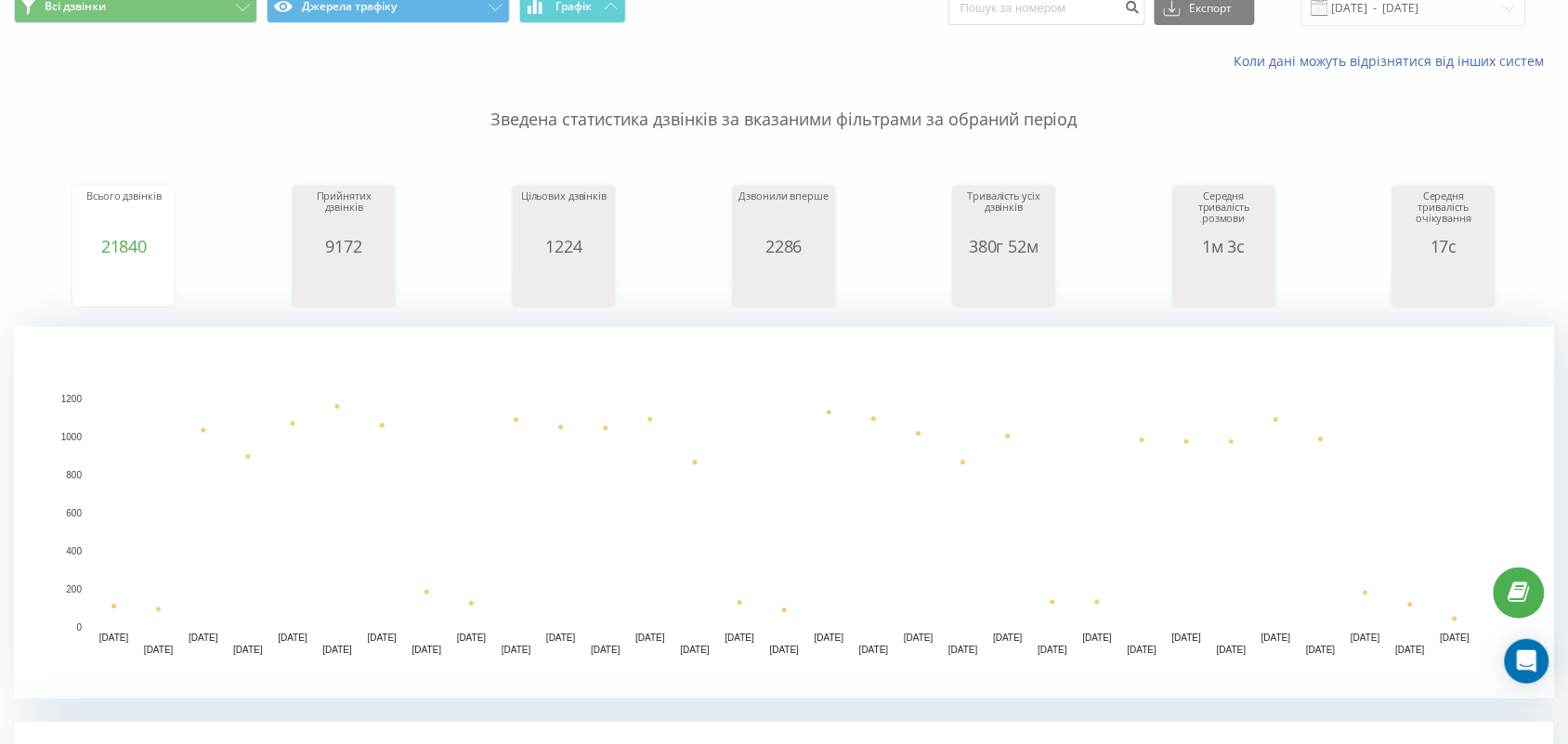 scroll, scrollTop: 0, scrollLeft: 0, axis: both 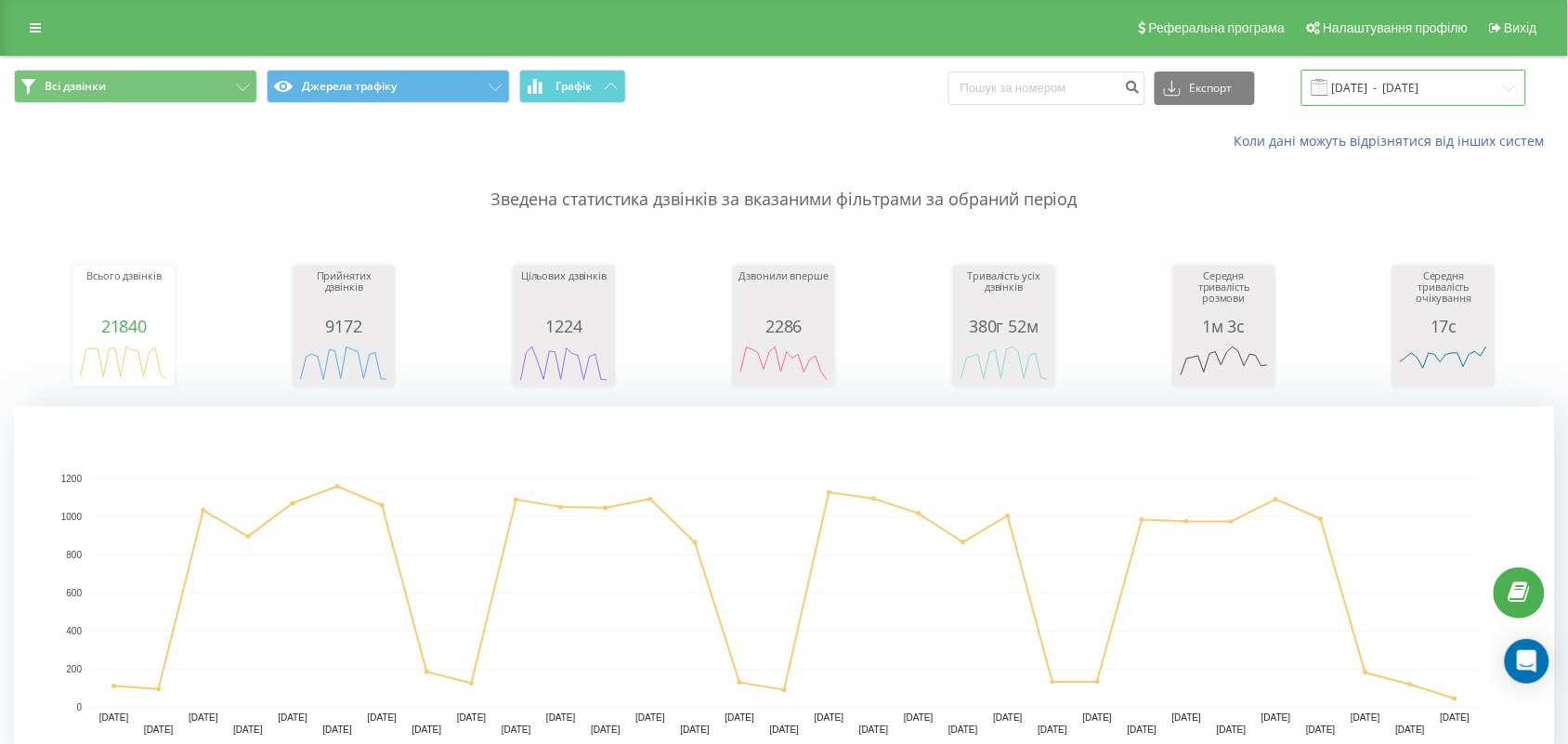 click on "21.06.2025  -  21.07.2025" at bounding box center (1414, 87) 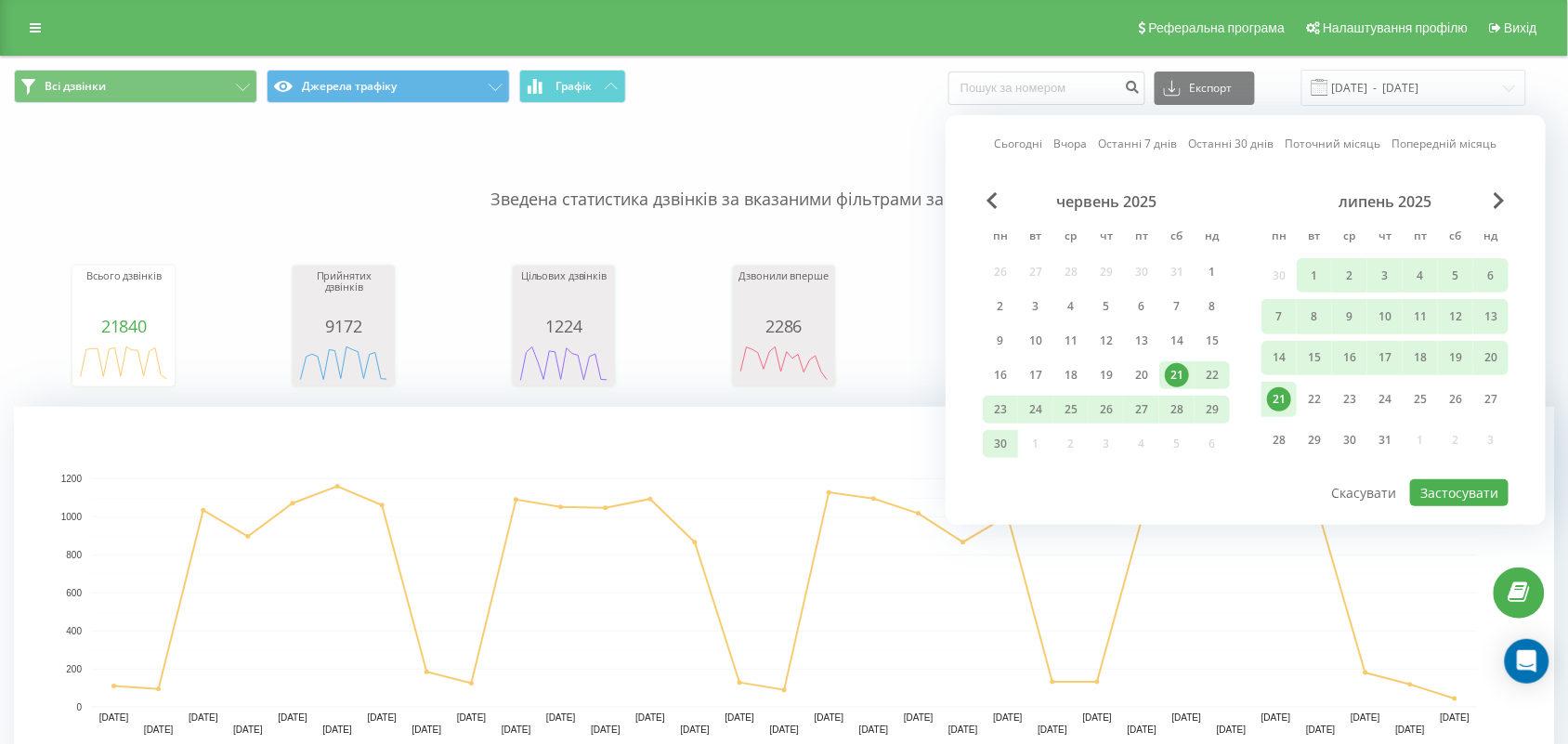 click on "21" at bounding box center (1279, 399) 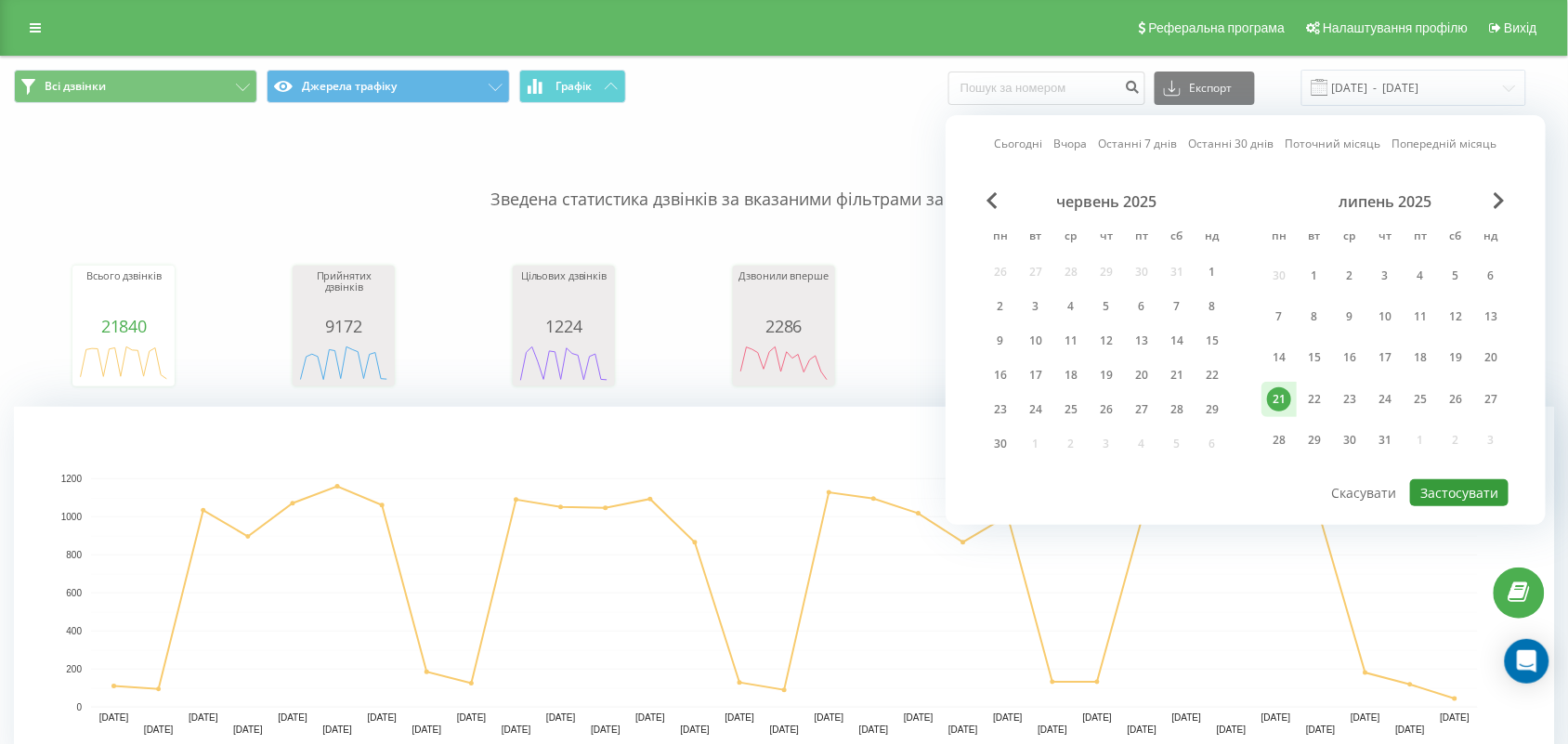 click on "Застосувати" at bounding box center [1459, 492] 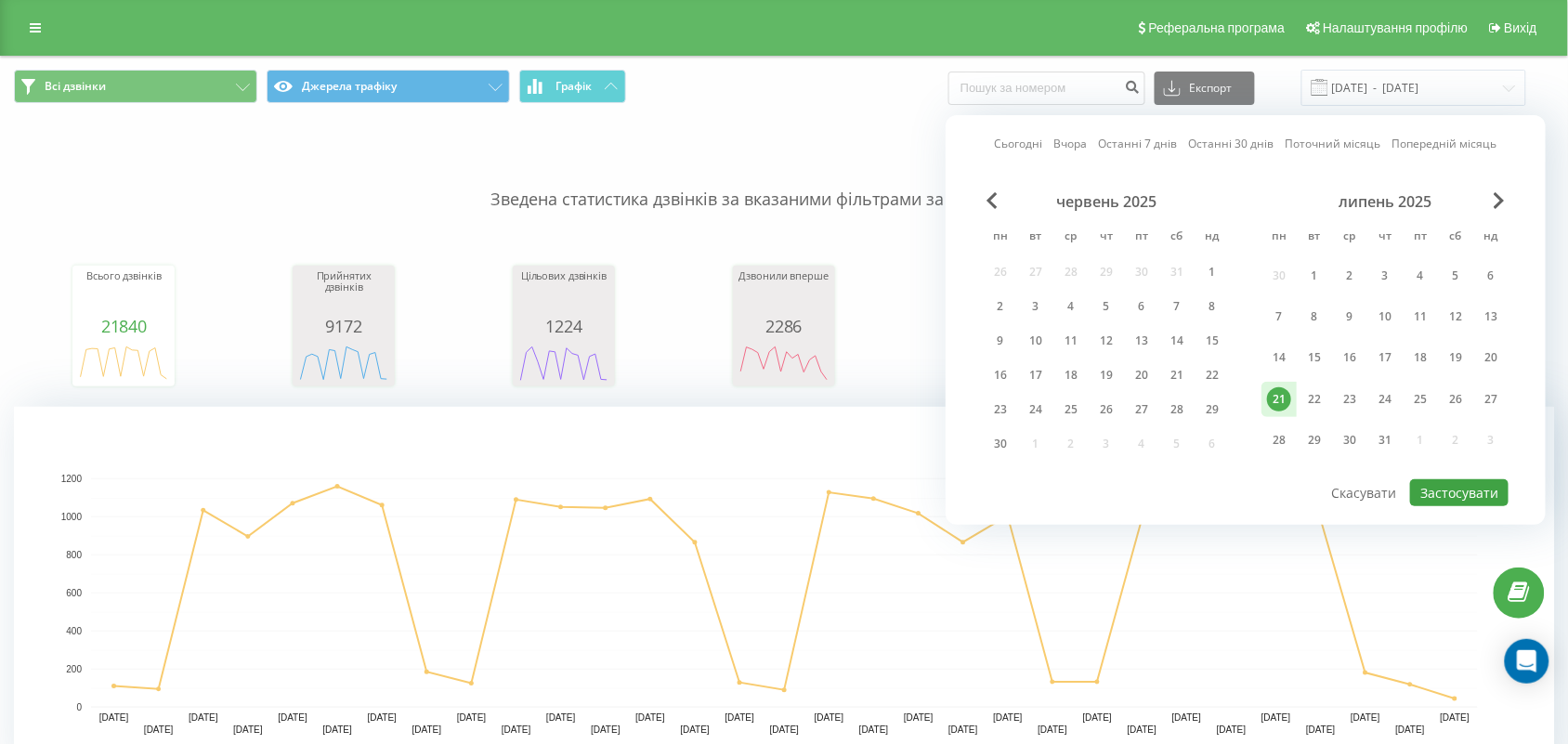 type on "21.07.2025  -  21.07.2025" 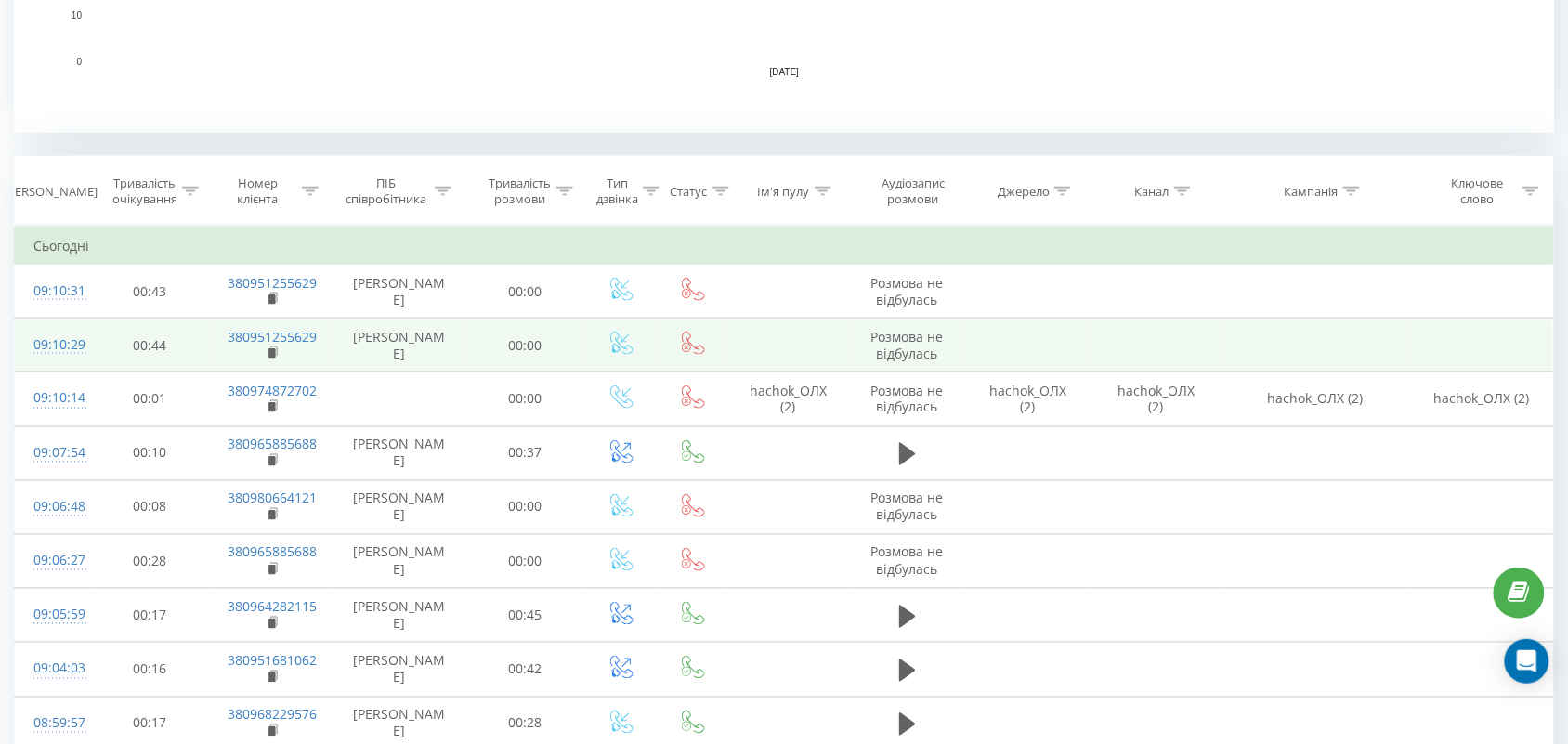 scroll, scrollTop: 697, scrollLeft: 0, axis: vertical 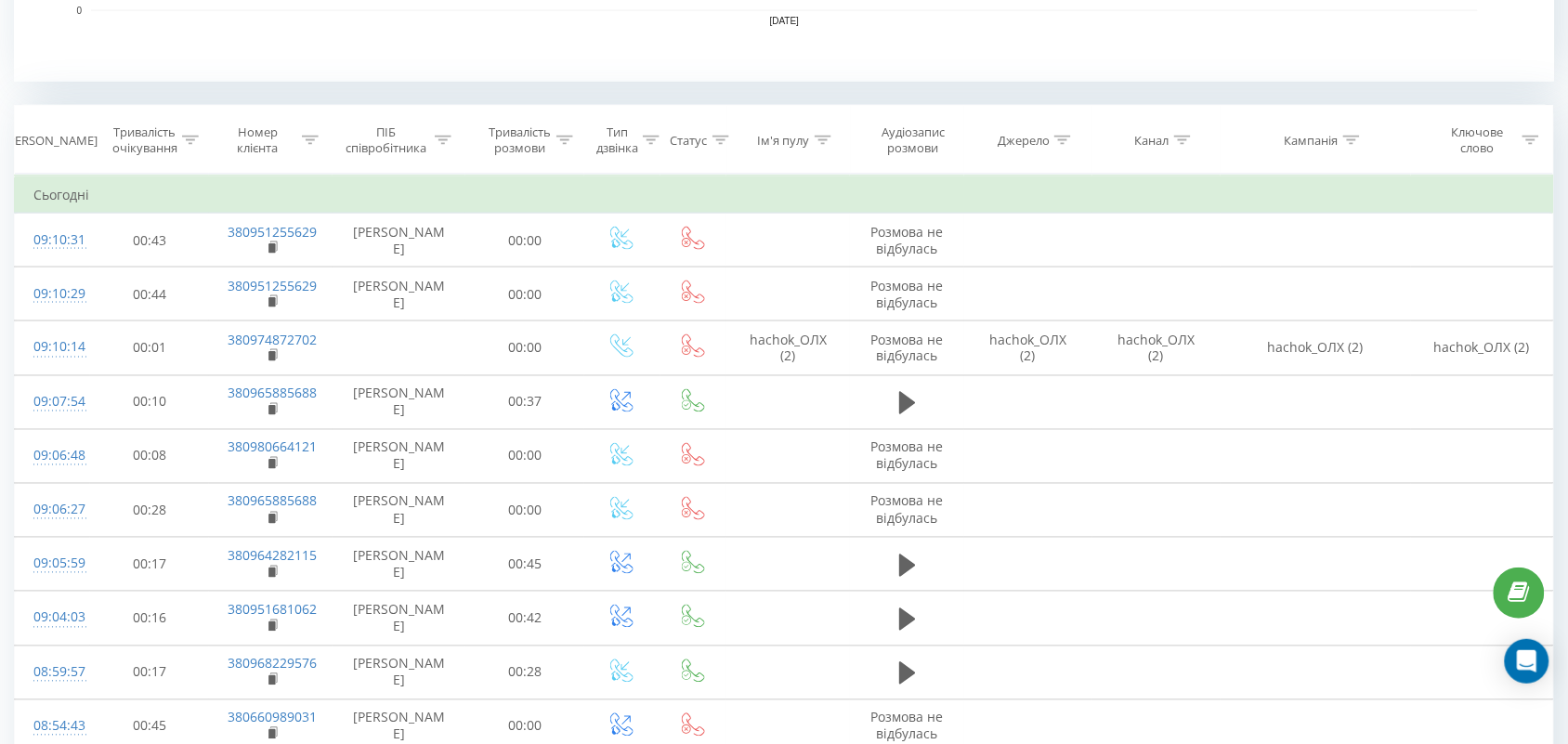 click 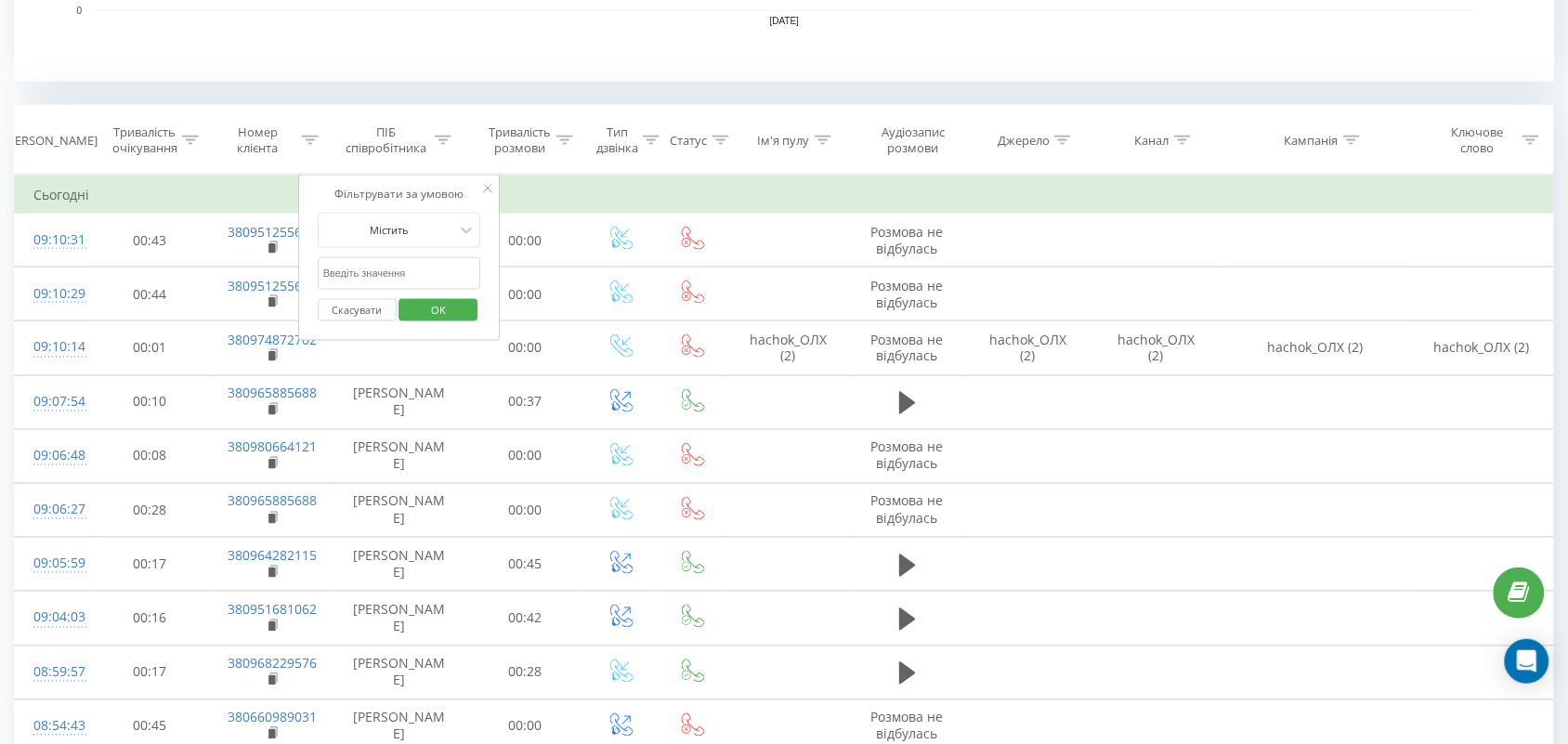 click at bounding box center [399, 273] 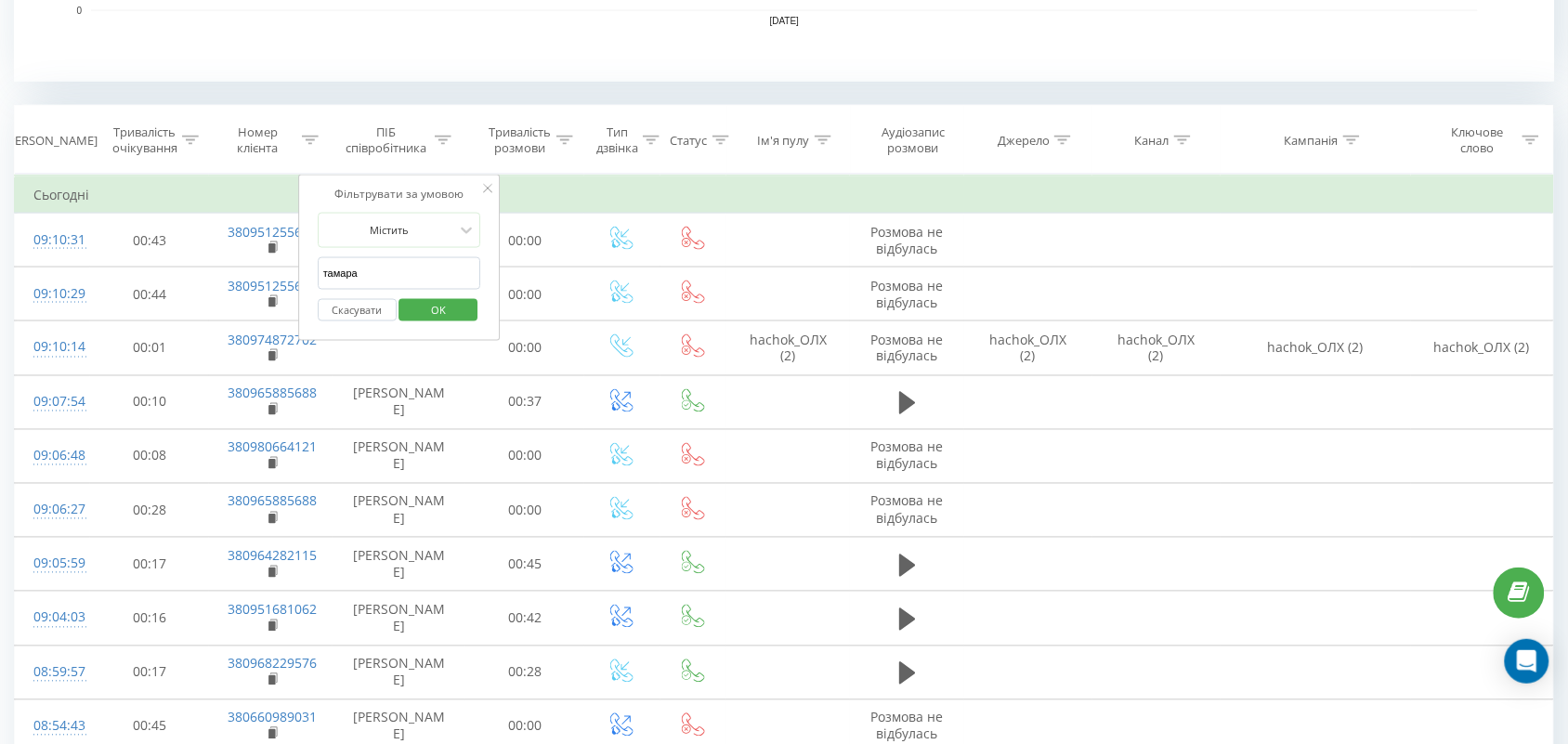 click on "OK" at bounding box center (438, 309) 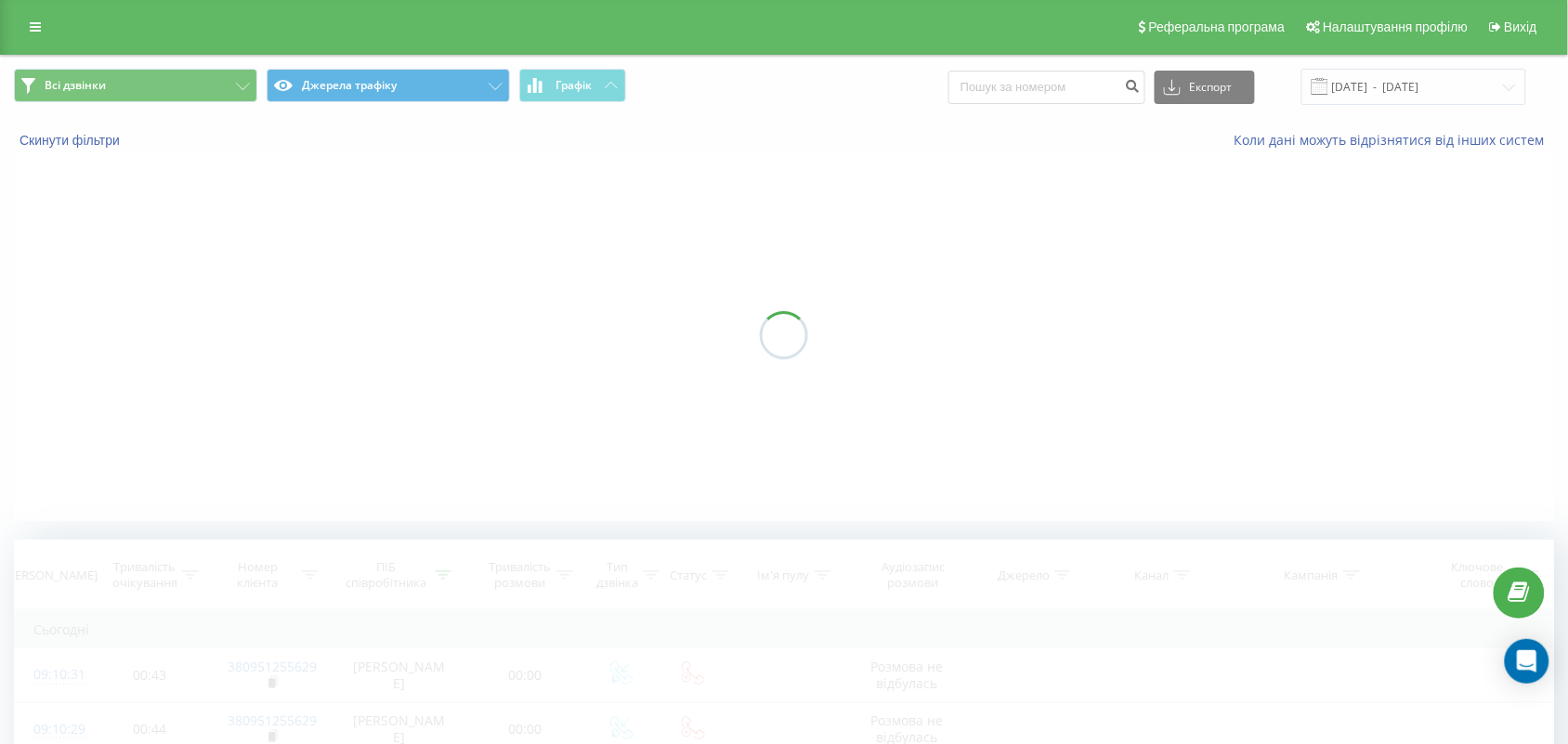 scroll, scrollTop: 0, scrollLeft: 0, axis: both 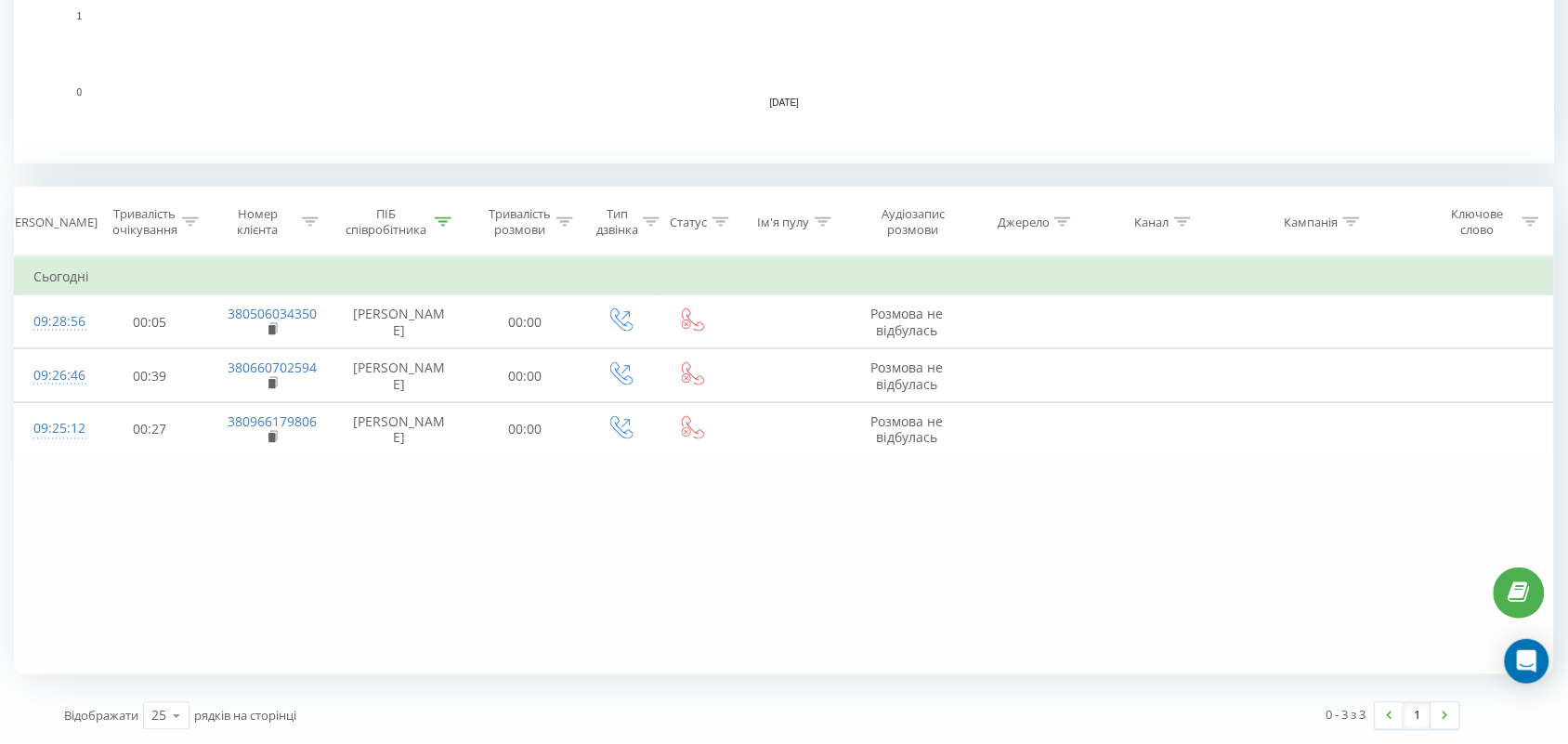 click 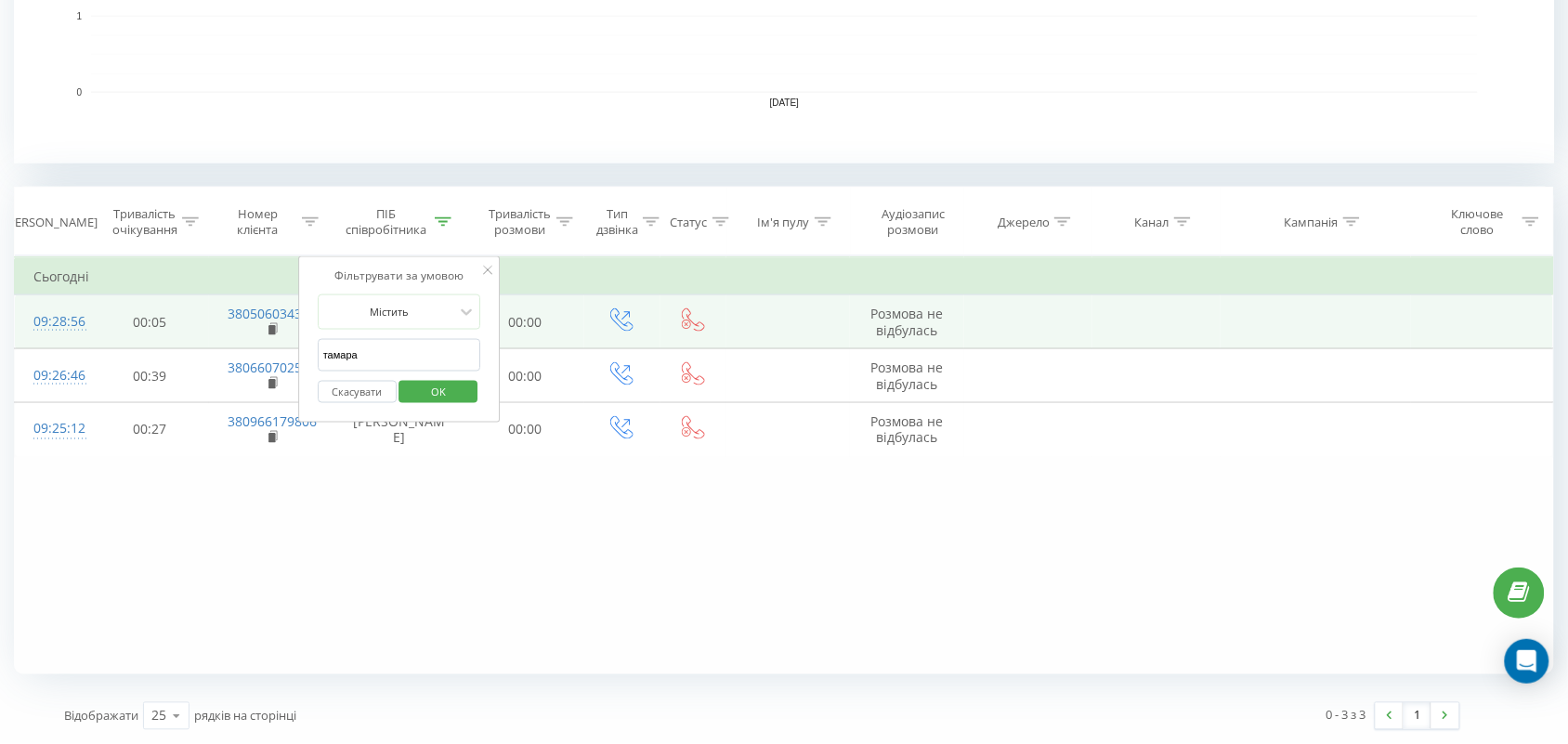 drag, startPoint x: 427, startPoint y: 346, endPoint x: 252, endPoint y: 344, distance: 175.0114 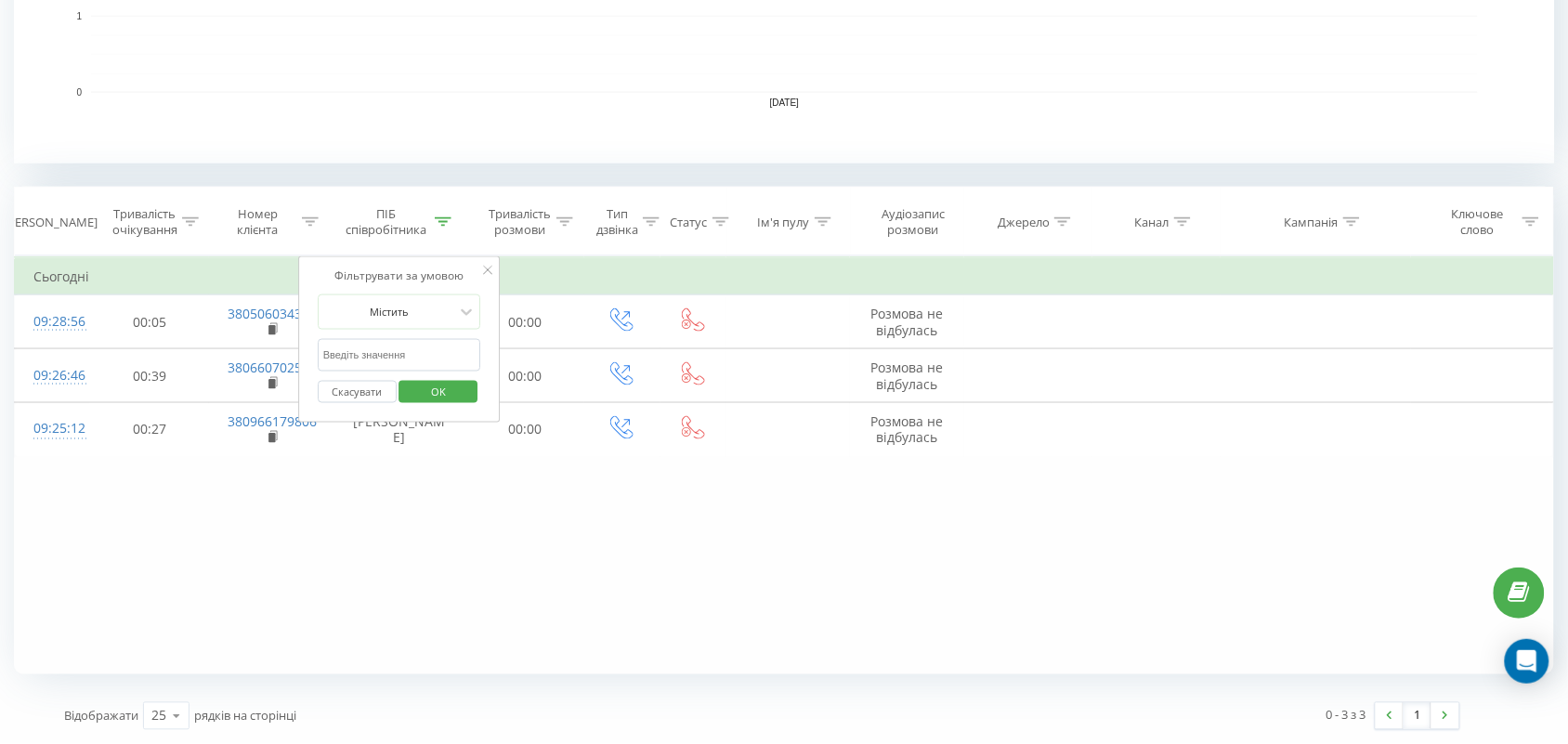 click at bounding box center [399, 355] 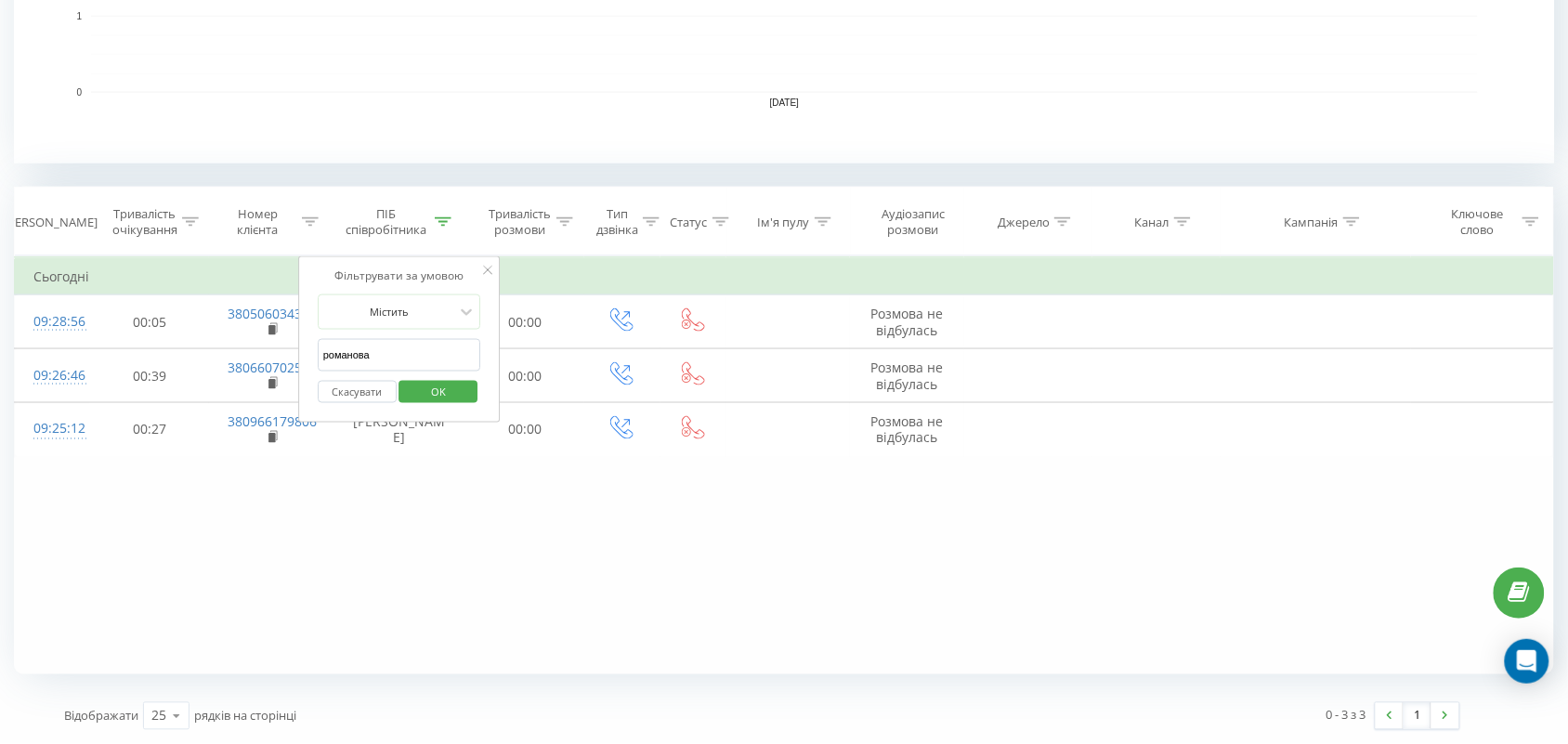 click on "OK" at bounding box center (438, 391) 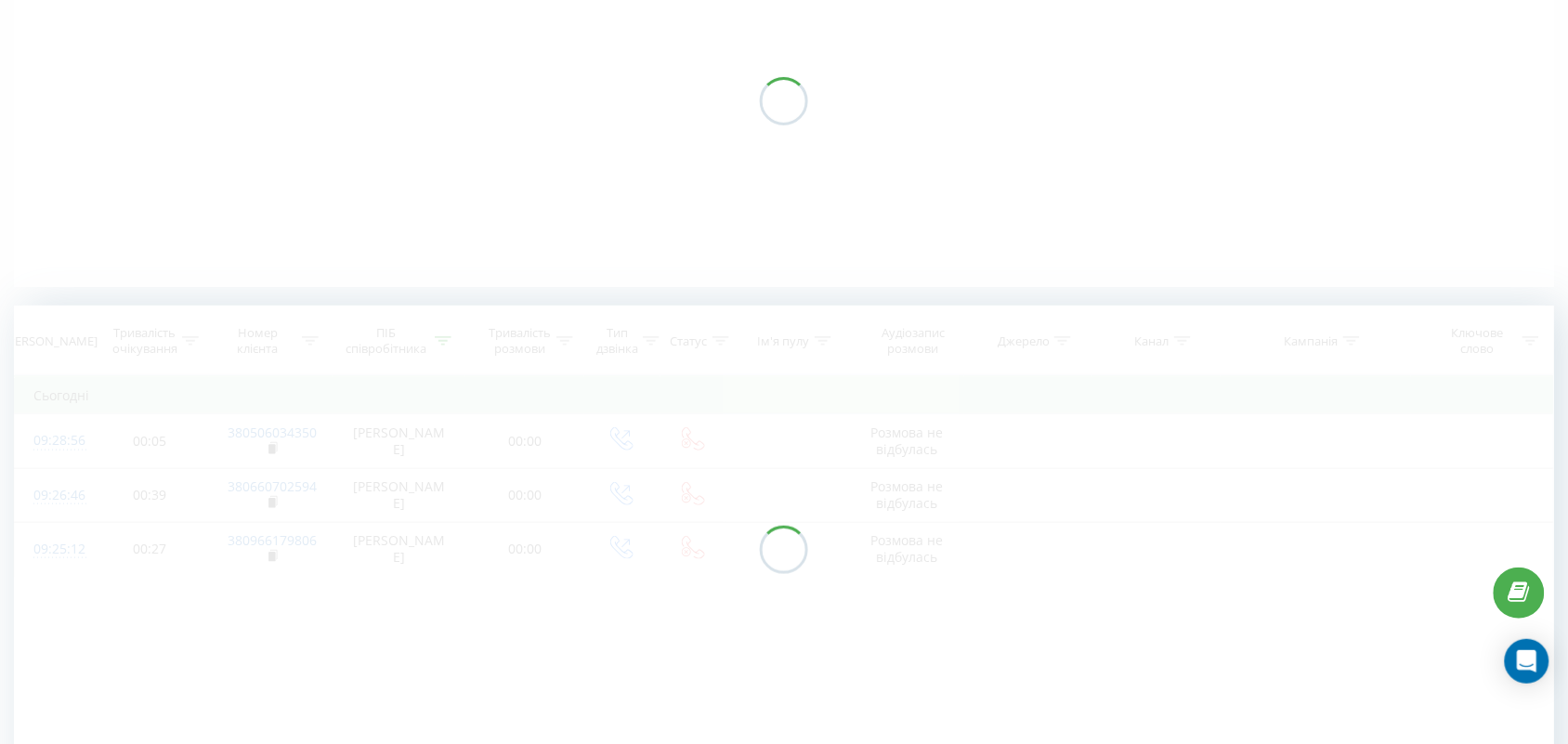 scroll, scrollTop: 0, scrollLeft: 0, axis: both 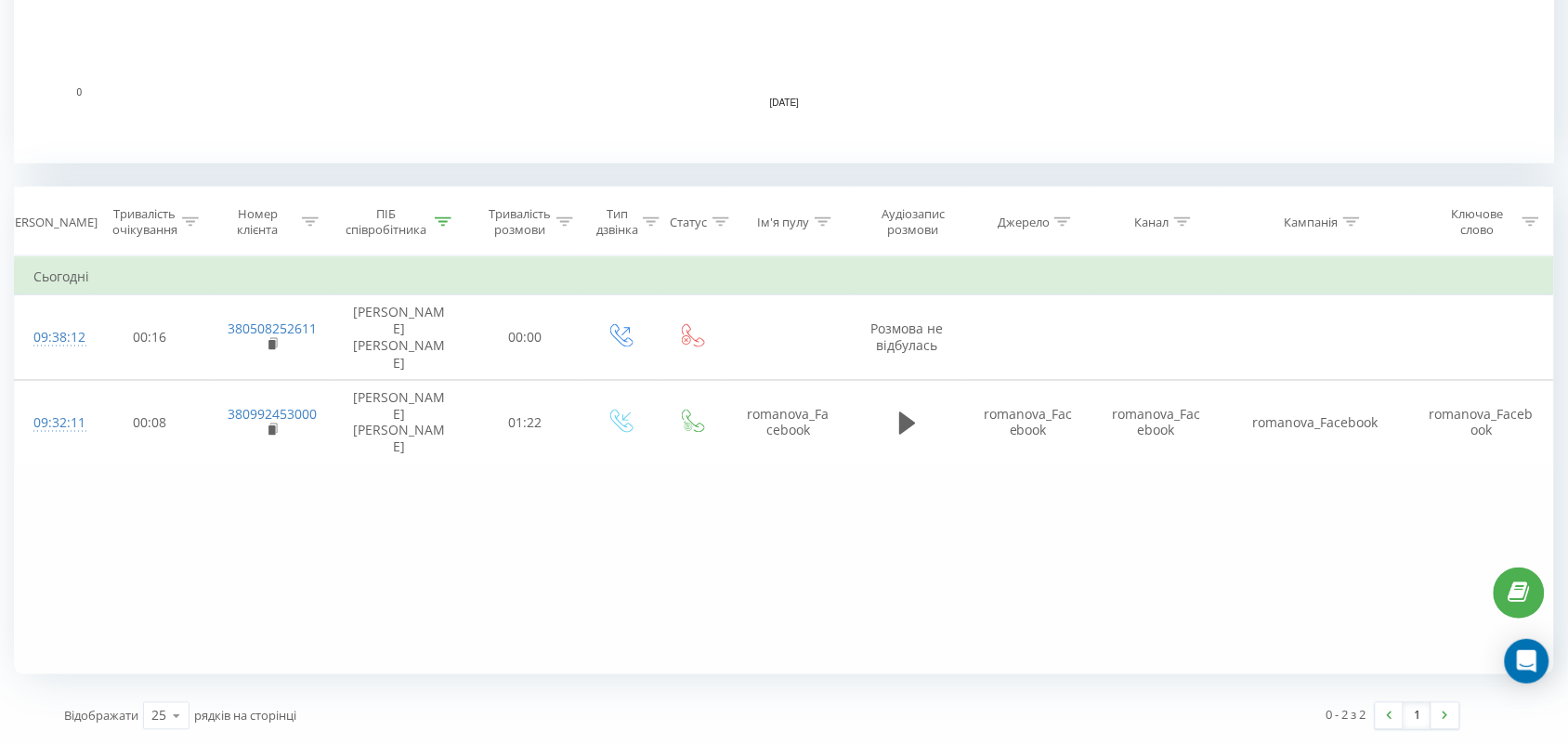 click on "ПІБ співробітника" at bounding box center [397, 222] 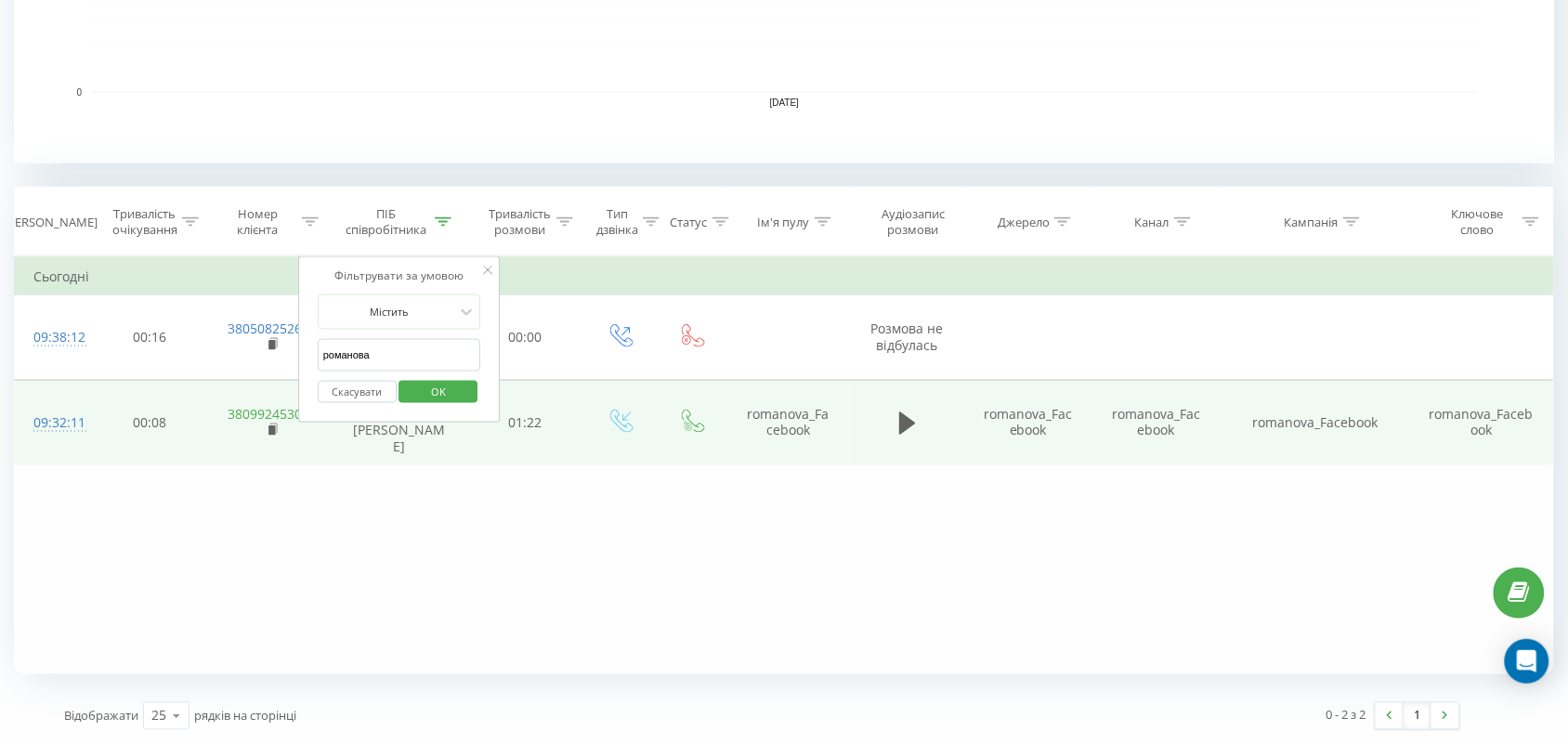 drag, startPoint x: 412, startPoint y: 359, endPoint x: 281, endPoint y: 360, distance: 131.00382 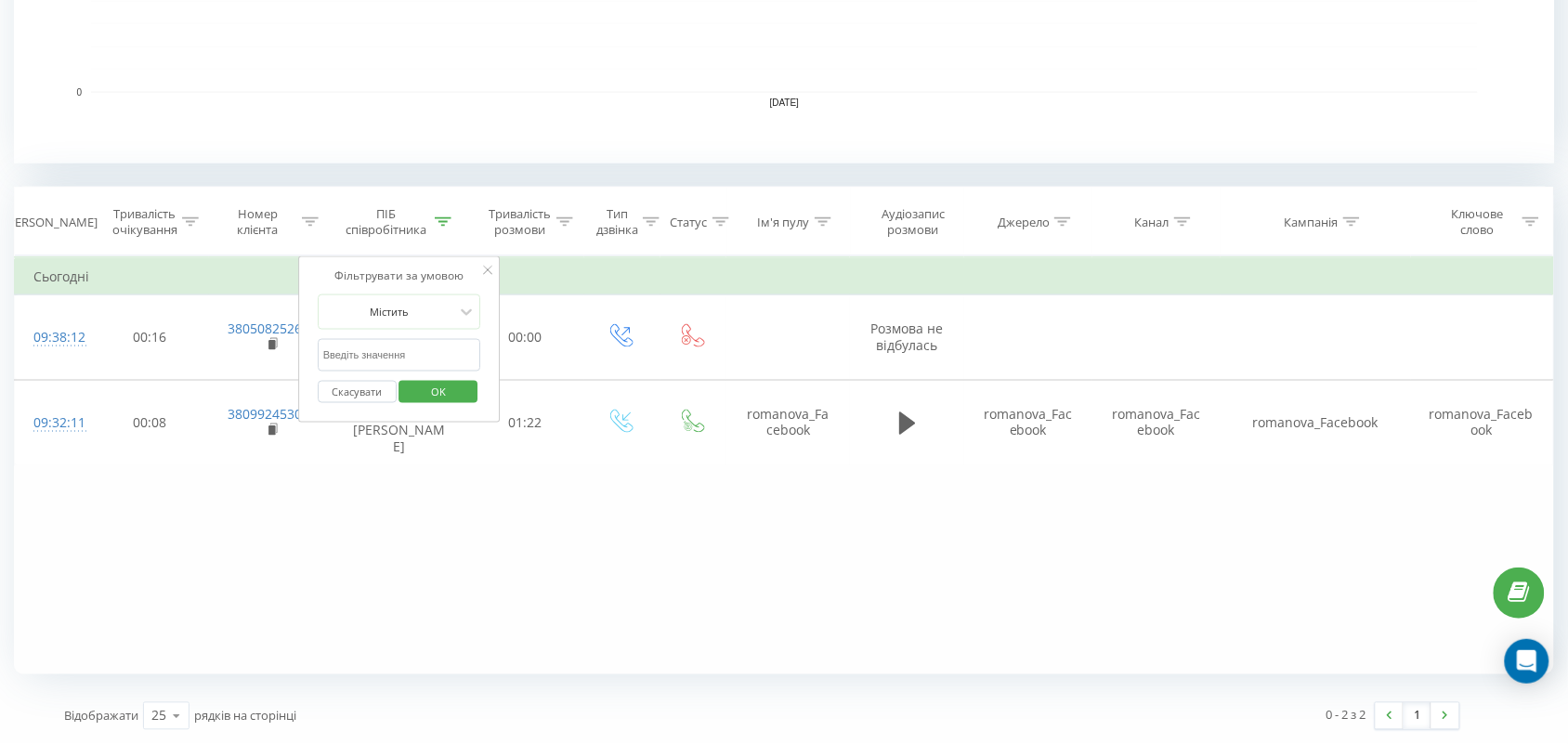 click at bounding box center (399, 355) 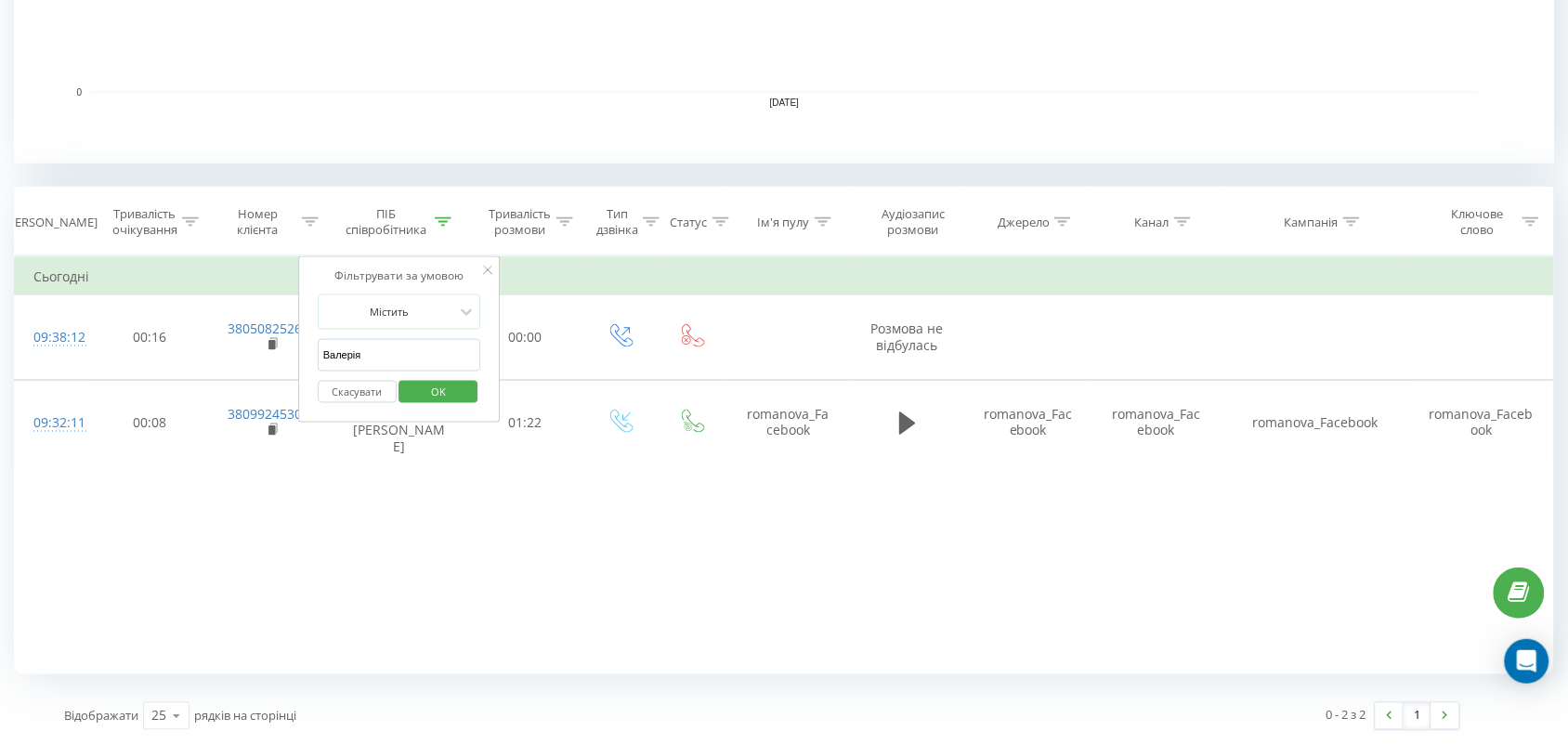 click on "OK" at bounding box center [438, 391] 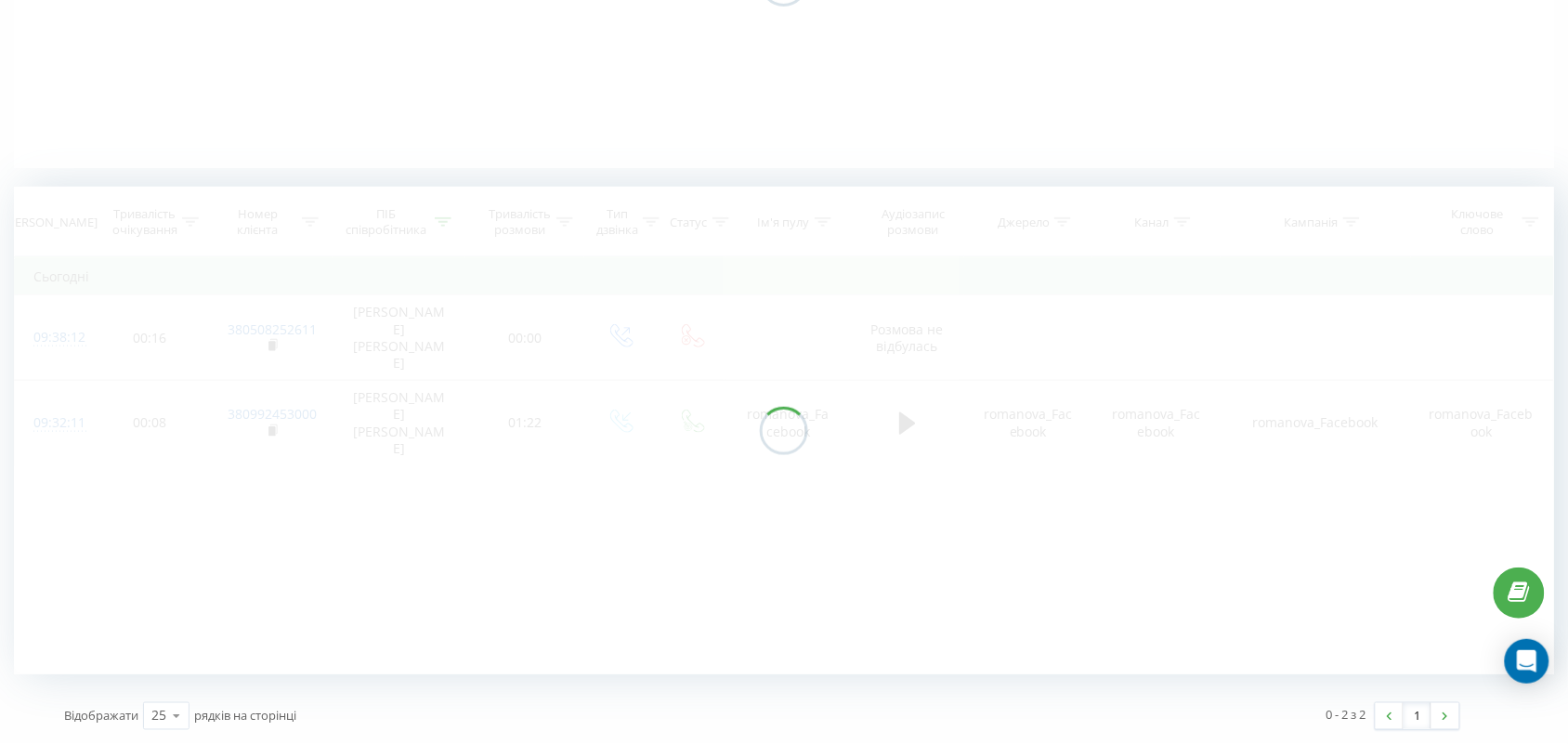 scroll, scrollTop: 355, scrollLeft: 0, axis: vertical 